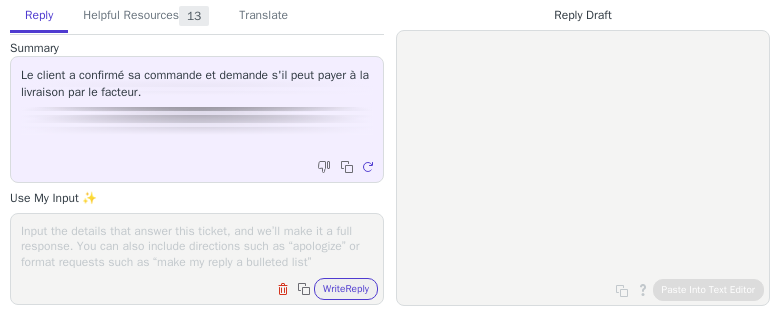 scroll, scrollTop: 0, scrollLeft: 0, axis: both 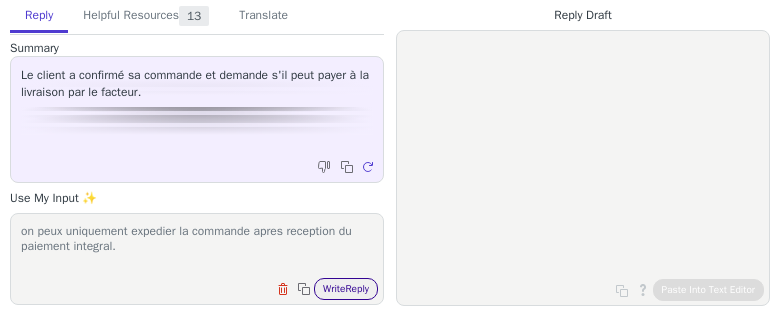 type on "on peux uniquement expedier la commande apres reception du paiement integral." 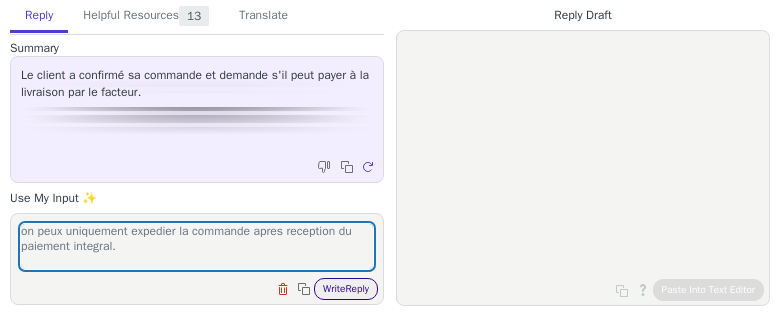 click on "Write  Reply" at bounding box center (346, 289) 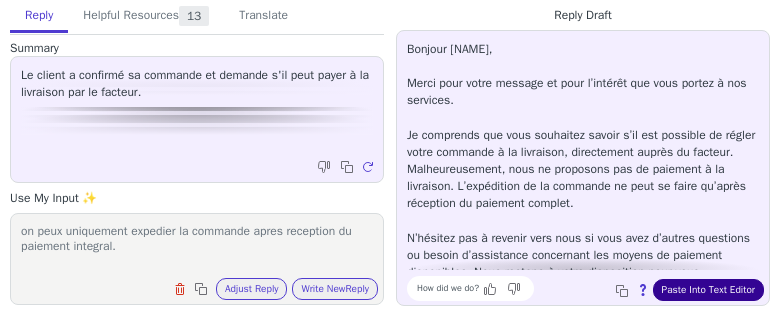 click on "Paste Into Text Editor" at bounding box center (708, 290) 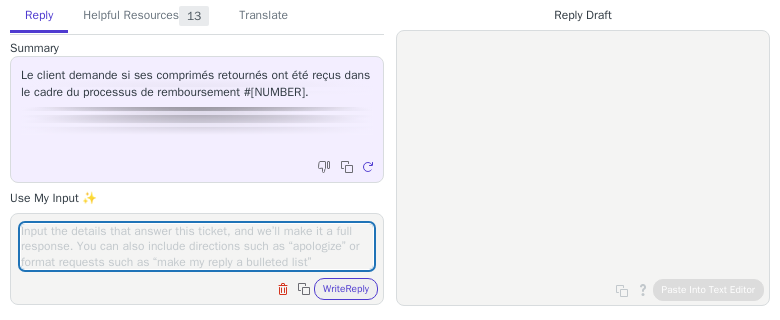 scroll, scrollTop: 0, scrollLeft: 0, axis: both 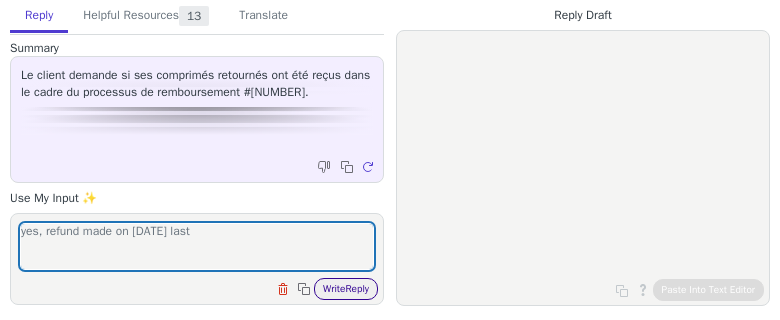 type on "yes, refund made on 3 july last" 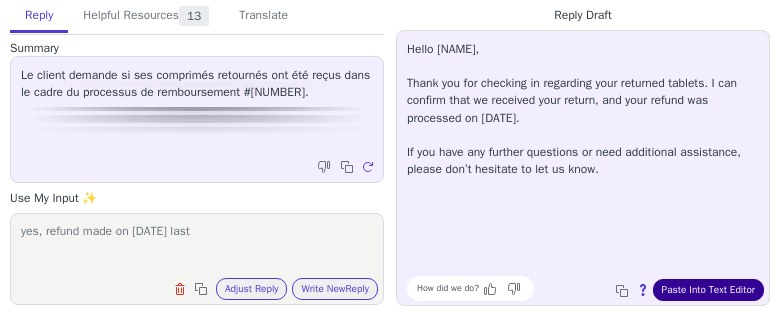 click on "Paste Into Text Editor" at bounding box center (708, 290) 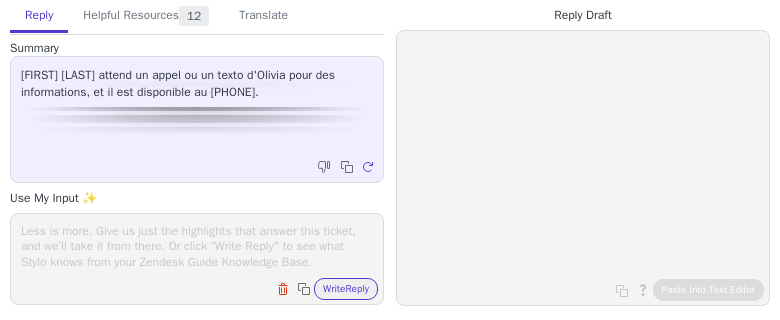 scroll, scrollTop: 0, scrollLeft: 0, axis: both 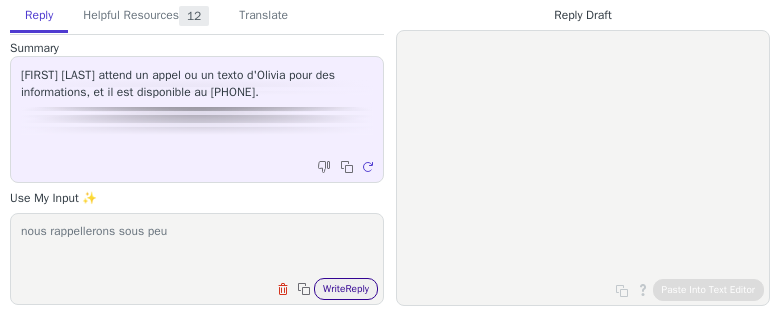 type on "nous rappellerons sous peu" 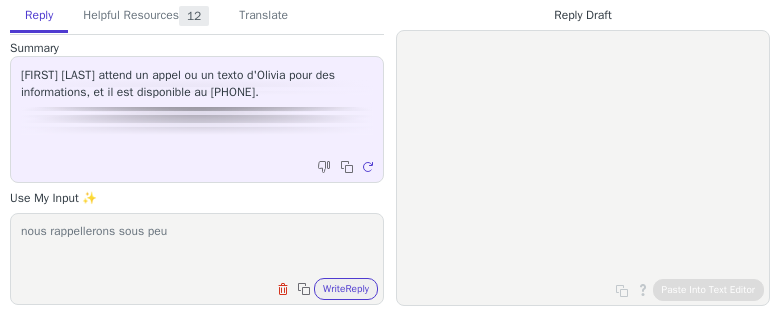 drag, startPoint x: 349, startPoint y: 287, endPoint x: 348, endPoint y: 265, distance: 22.022715 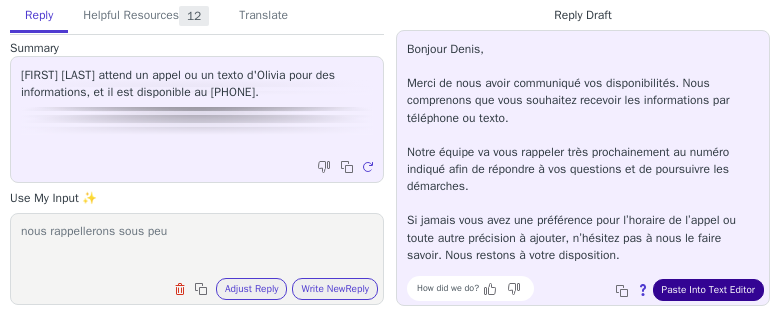 click on "Paste Into Text Editor" at bounding box center (708, 290) 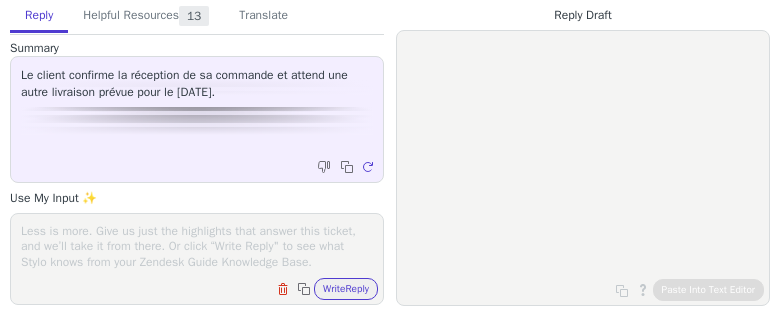 scroll, scrollTop: 0, scrollLeft: 0, axis: both 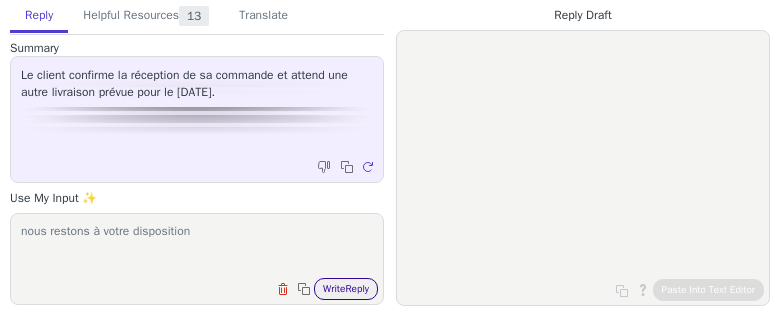 type on "nous restons à votre disposition" 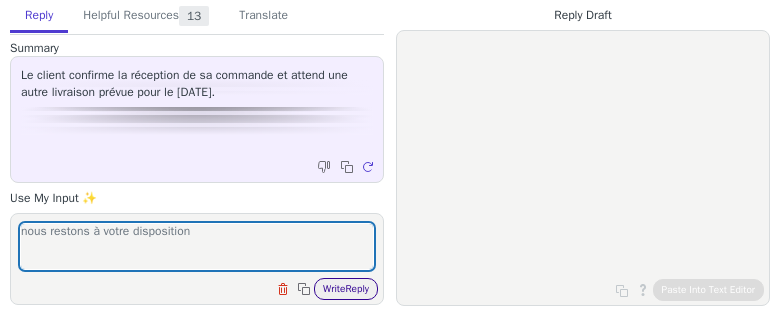 click on "Write  Reply" at bounding box center (346, 289) 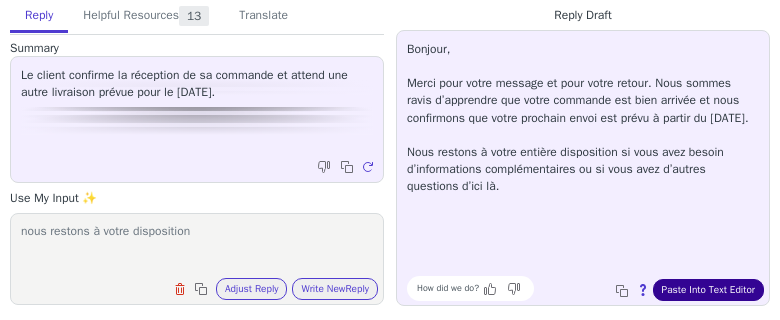 click on "Paste Into Text Editor" at bounding box center (708, 290) 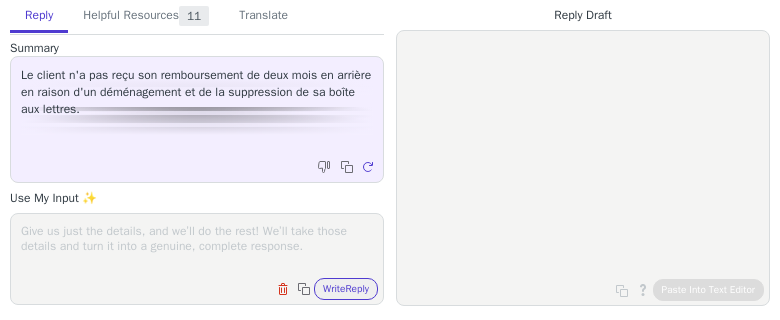 scroll, scrollTop: 0, scrollLeft: 0, axis: both 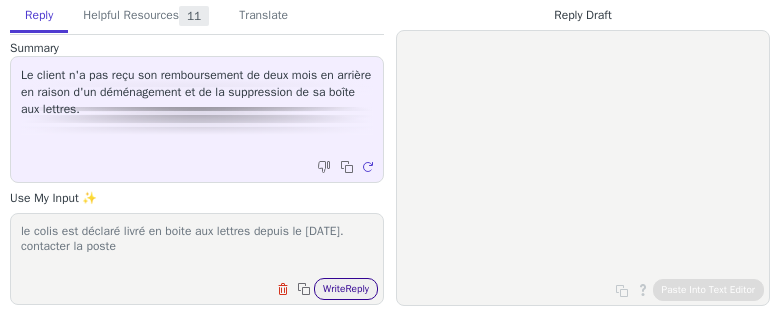 type on "le colis est déclaré livré en boite aux lettres depuis le 10 mai. contacter la poste" 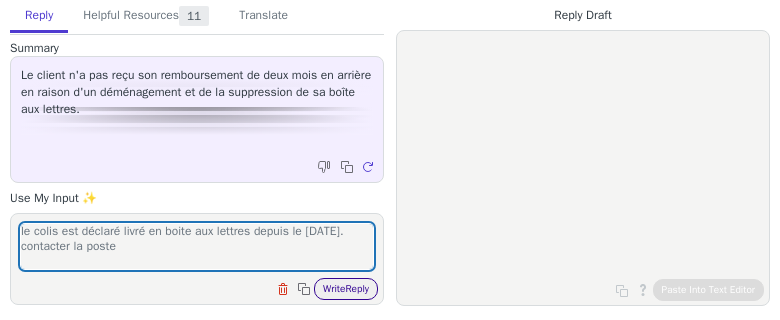 click on "Write  Reply" at bounding box center (346, 289) 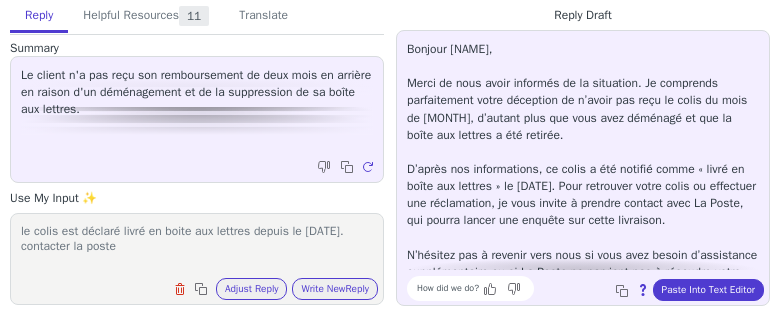 click on "Bonjour Chole, Merci de nous avoir informés de la situation. Je comprends parfaitement votre déception de n’avoir pas reçu le colis du mois de mai, d’autant plus que vous avez déménagé et que la boîte aux lettres a été retirée. D’après nos informations, ce colis a été notifié comme « livré en boîte aux lettres » le 10 mai. Pour retrouver votre colis ou effectuer une réclamation, je vous invite à prendre contact avec La Poste, qui pourra lancer une enquête sur cette livraison. N’hésitez pas à revenir vers nous si vous avez besoin d’assistance supplémentaire ou si La Poste ne parvient pas à résoudre votre demande. Nous restons à votre disposition. How did we do?   Copy to clipboard About this reply Paste Into Text Editor" at bounding box center (583, 168) 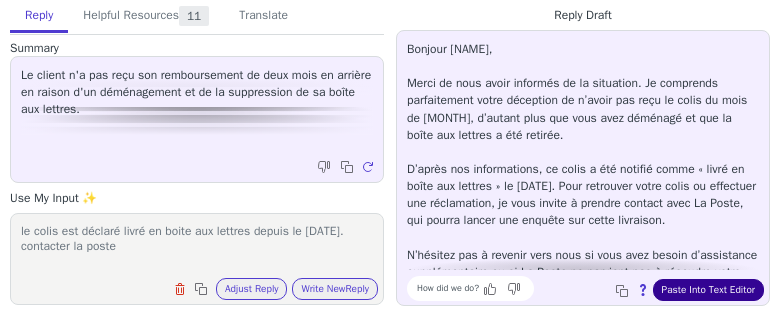 click on "Paste Into Text Editor" at bounding box center [708, 290] 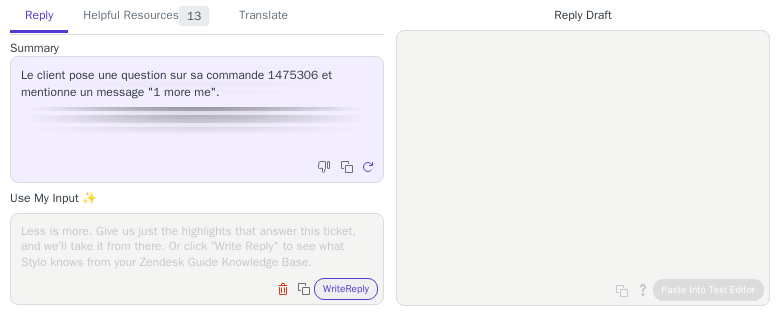 scroll, scrollTop: 0, scrollLeft: 0, axis: both 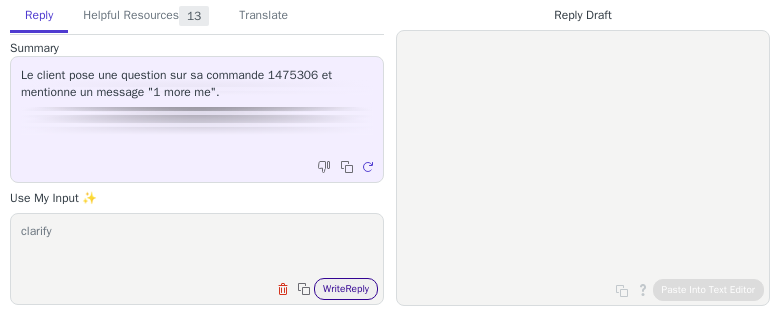 type on "clarify" 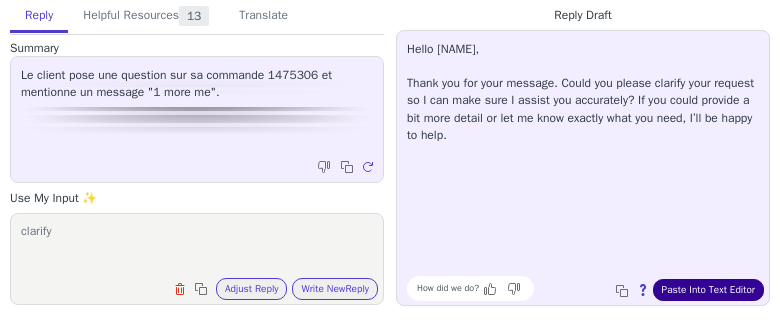click on "Paste Into Text Editor" at bounding box center (708, 290) 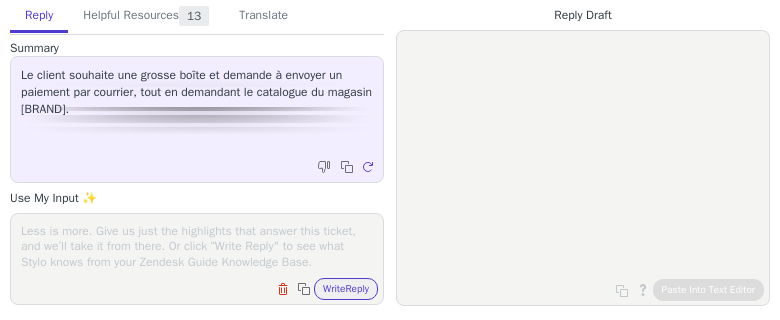 scroll, scrollTop: 0, scrollLeft: 0, axis: both 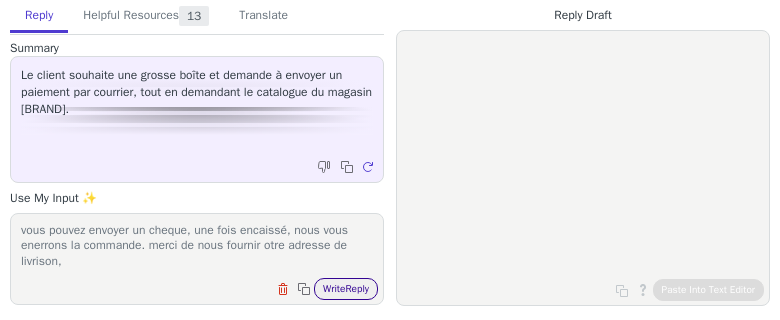 type on "vous pouvez envoyer un cheque, une fois encaissé, nous vous enerrons la commande. merci de nous fournir otre adresse de livrison," 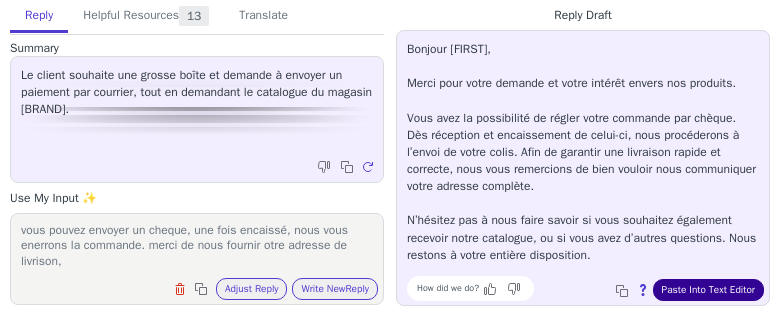 click on "Paste Into Text Editor" at bounding box center (708, 290) 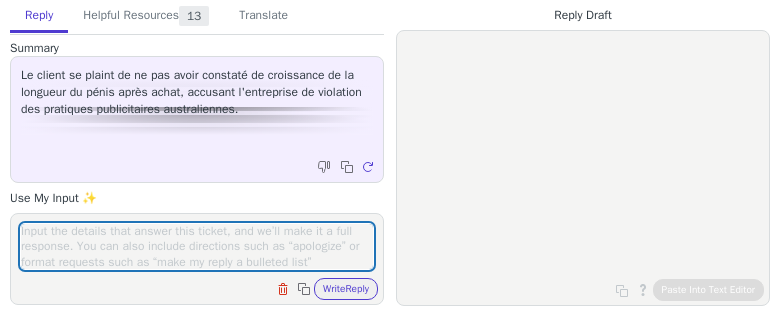 click at bounding box center [197, 246] 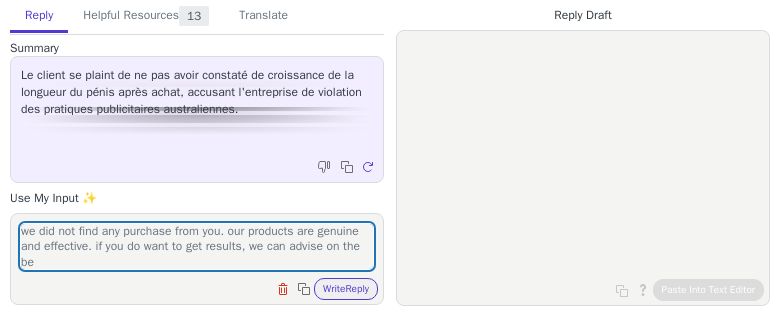 scroll, scrollTop: 1, scrollLeft: 0, axis: vertical 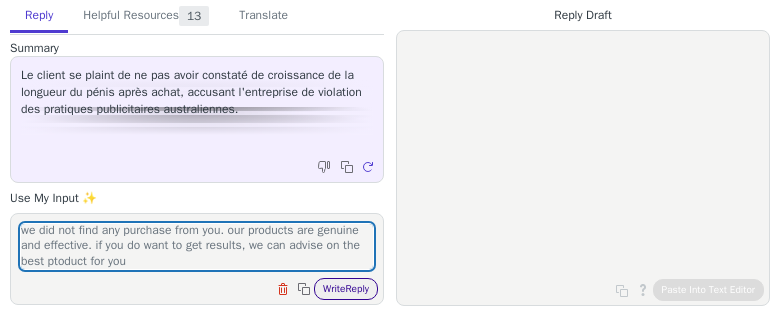 type on "we did not find any purchase from you. our products are genuine and effective. if you do want to get results, we can advise on the best ptoduct for you" 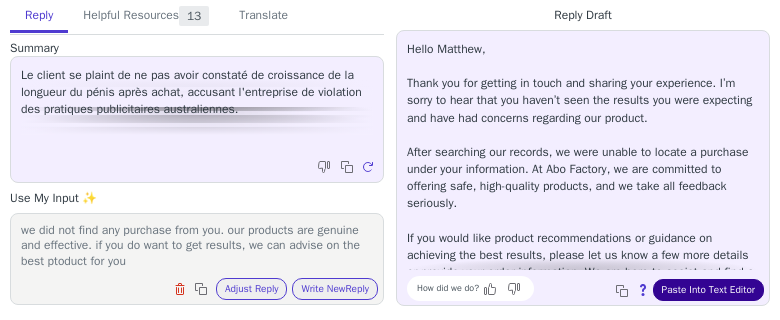 click on "Paste Into Text Editor" at bounding box center [708, 290] 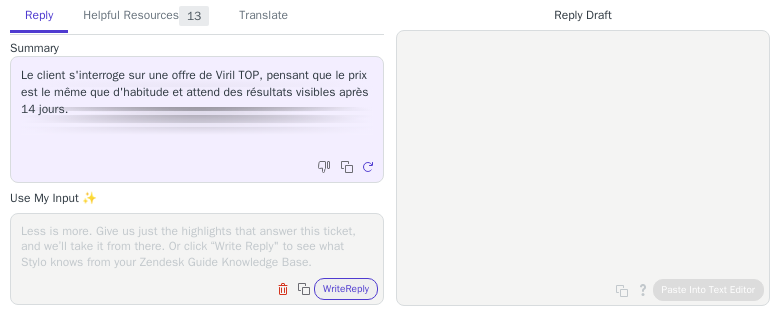 scroll, scrollTop: 0, scrollLeft: 0, axis: both 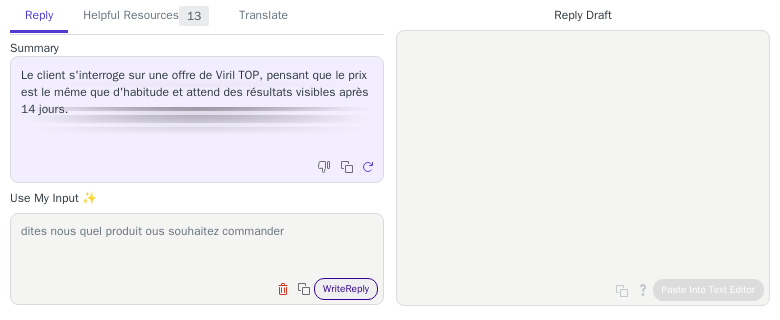 type on "dites nous quel produit ous souhaitez commander" 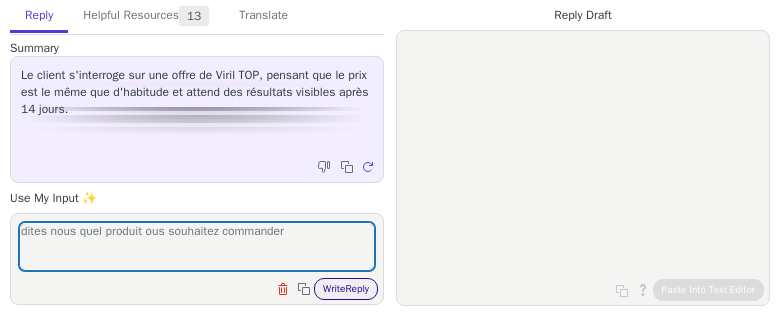 click on "Write  Reply" at bounding box center [346, 289] 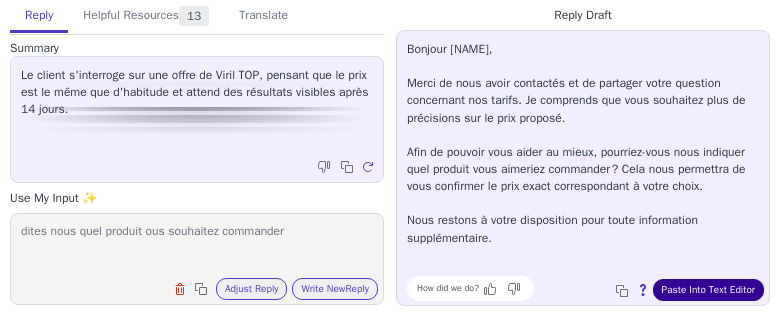 click on "Paste Into Text Editor" at bounding box center [708, 290] 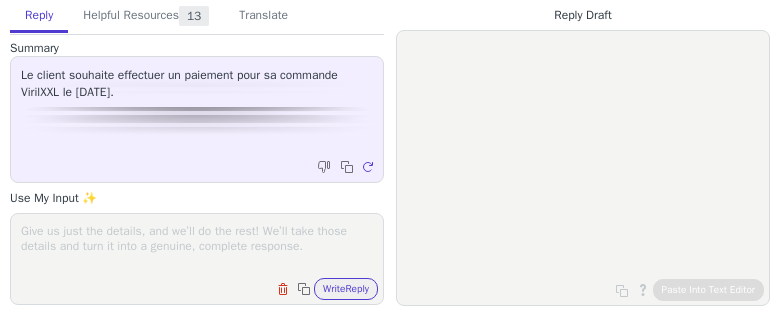 scroll, scrollTop: 0, scrollLeft: 0, axis: both 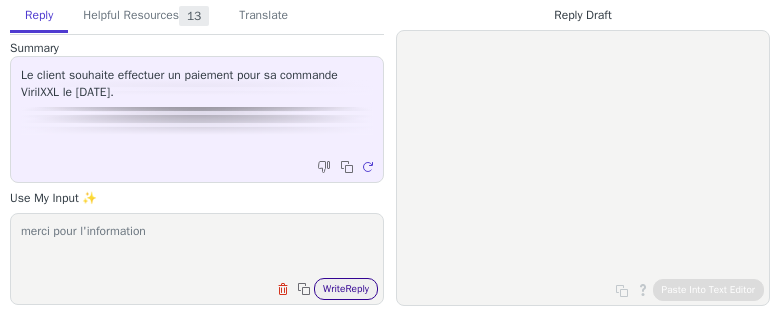 type on "merci pour l'information" 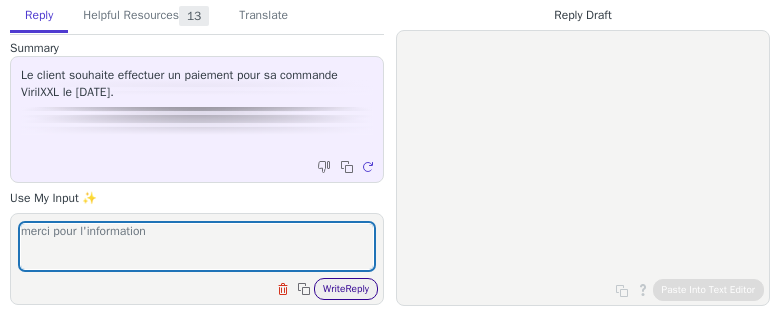 click on "Write  Reply" at bounding box center [346, 289] 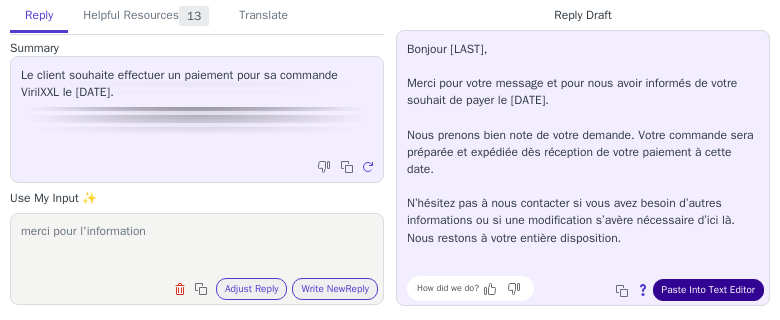 click on "Paste Into Text Editor" at bounding box center [708, 290] 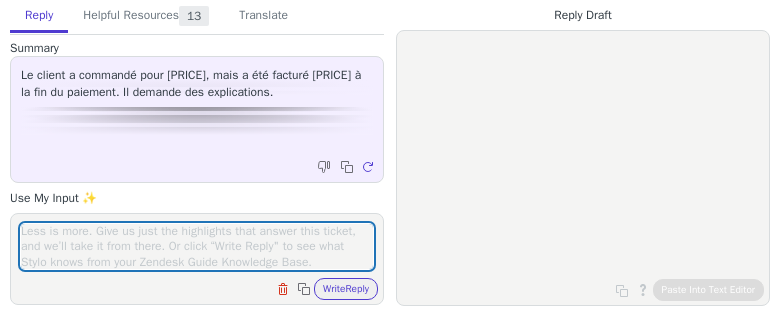 scroll, scrollTop: 0, scrollLeft: 0, axis: both 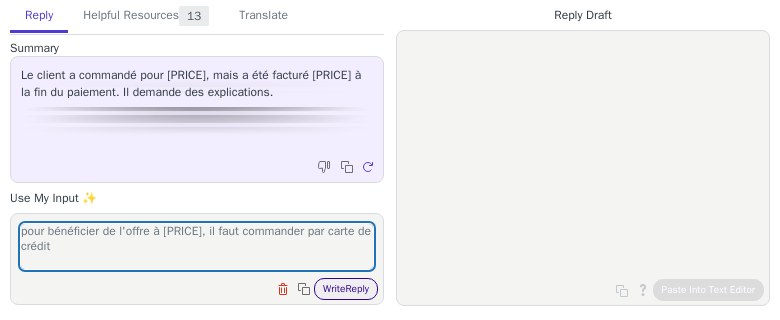 type on "pour bénéficier de l'offre à [PRICE], il faut commander par carte de crédit" 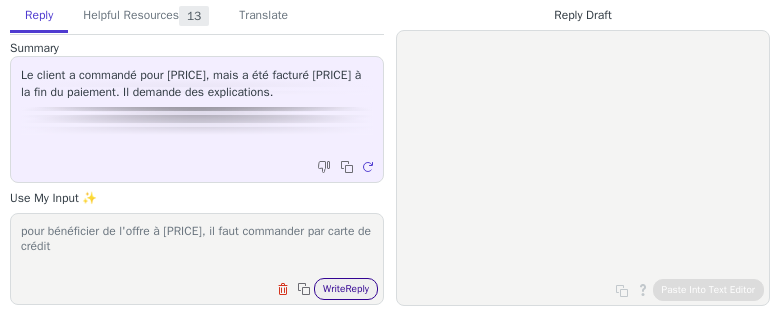 click on "Write  Reply" at bounding box center [346, 289] 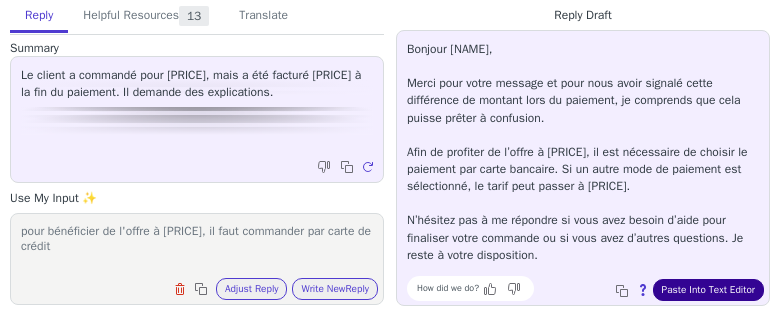 click on "Paste Into Text Editor" at bounding box center [708, 290] 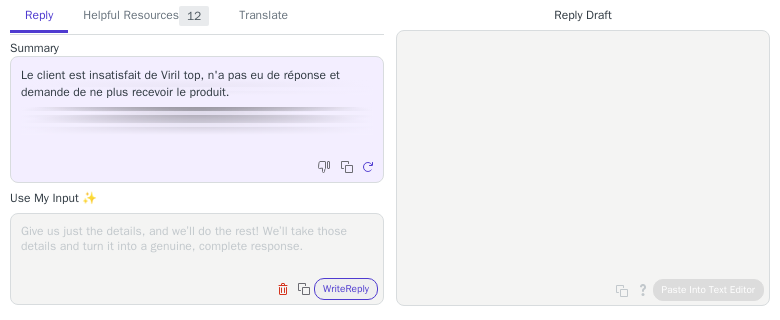 scroll, scrollTop: 0, scrollLeft: 0, axis: both 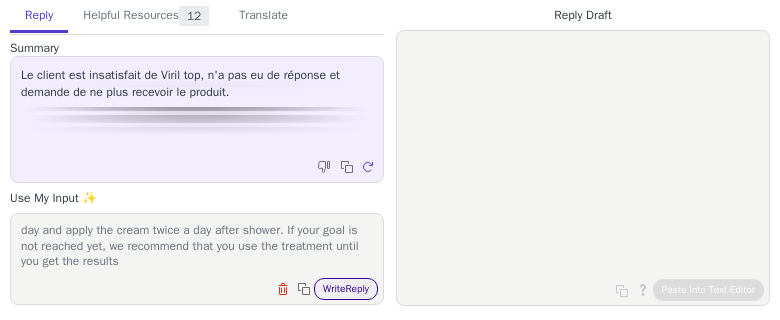 type on "for enlargement, it is strongly recommended to use 2 tablets per day and apply the cream twice a day after shower. If your goal is not reached yet, we recommend that you use the treatment until you get the results" 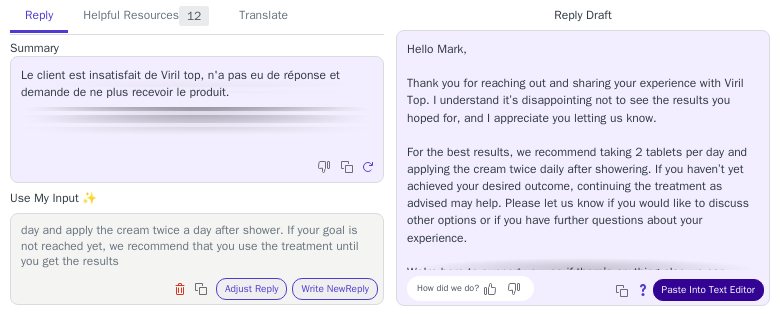 click on "Paste Into Text Editor" at bounding box center [708, 290] 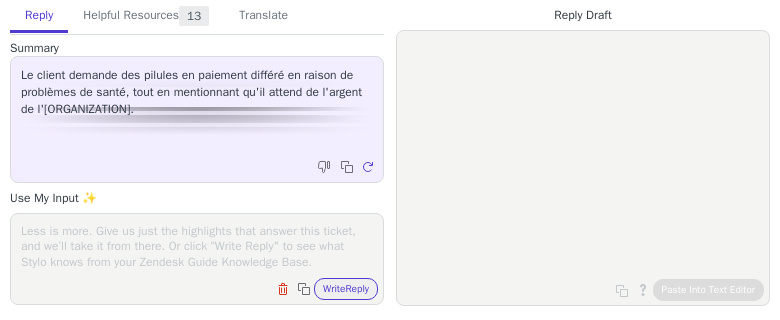 scroll, scrollTop: 0, scrollLeft: 0, axis: both 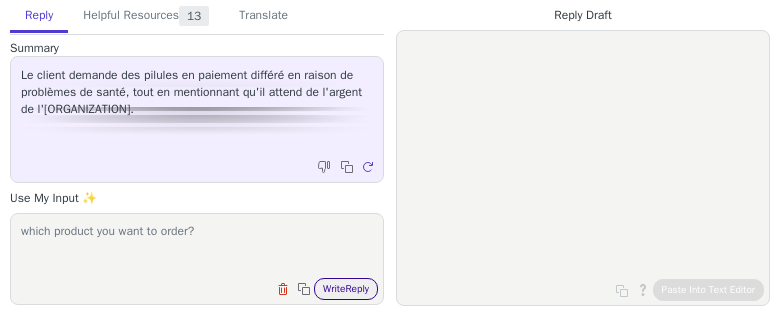 type on "which product you want to order?" 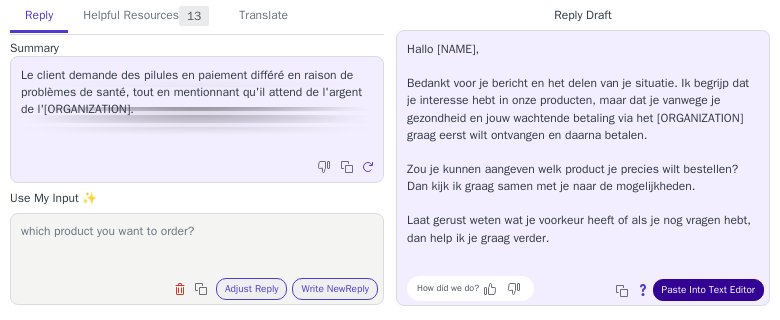 click on "Paste Into Text Editor" at bounding box center (708, 290) 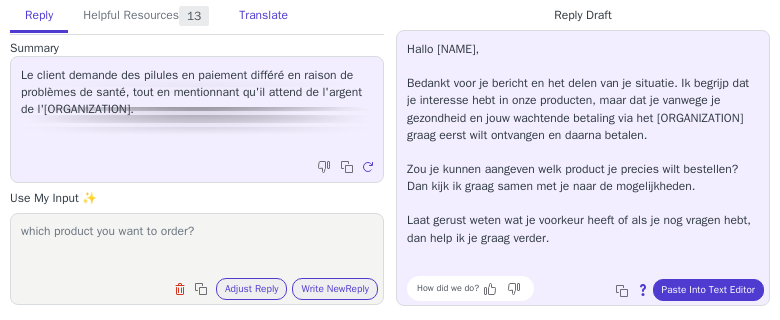 click on "Translate" at bounding box center [263, 16] 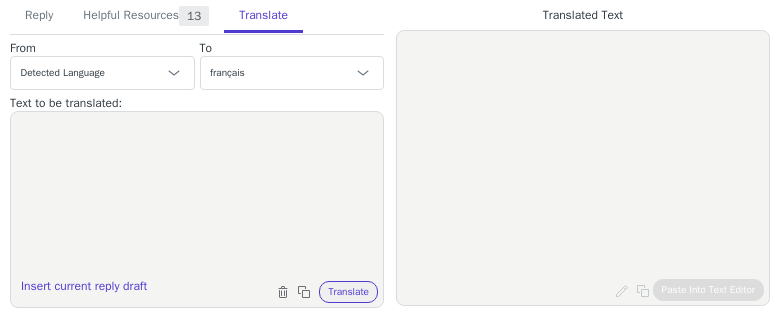 click at bounding box center [197, 197] 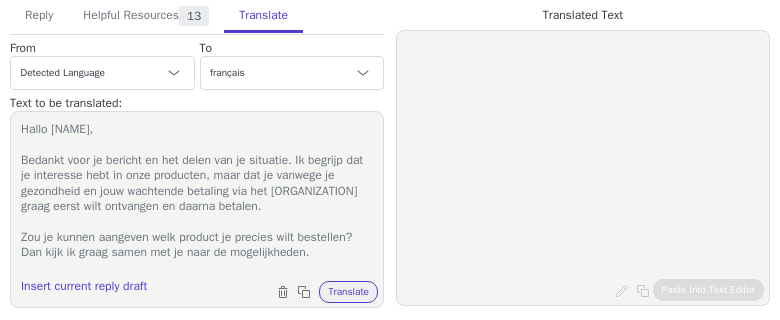 scroll, scrollTop: 49, scrollLeft: 0, axis: vertical 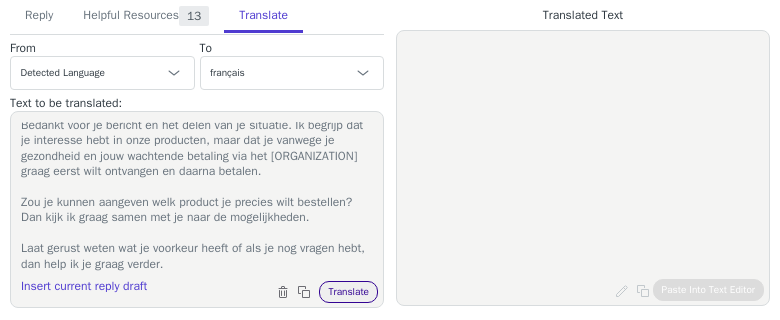 type on "Hallo Patrick,
Bedankt voor je bericht en het delen van je situatie. Ik begrijp dat je interesse hebt in onze producten, maar dat je vanwege je gezondheid en jouw wachtende betaling via het OCMW graag eerst wilt ontvangen en daarna betalen.
Zou je kunnen aangeven welk product je precies wilt bestellen? Dan kijk ik graag samen met je naar de mogelijkheden.
Laat gerust weten wat je voorkeur heeft of als je nog vragen hebt, dan help ik je graag verder." 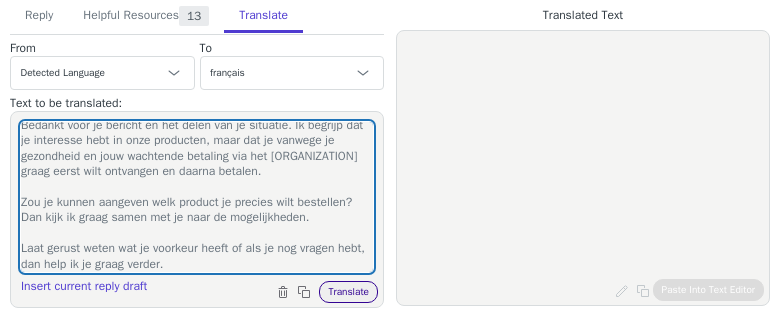 click on "Translate" at bounding box center [348, 292] 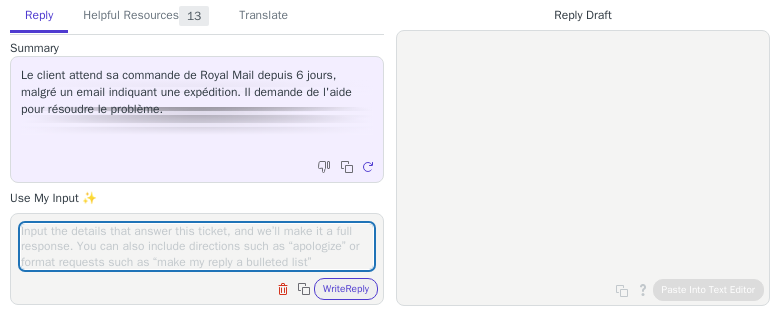 scroll, scrollTop: 0, scrollLeft: 0, axis: both 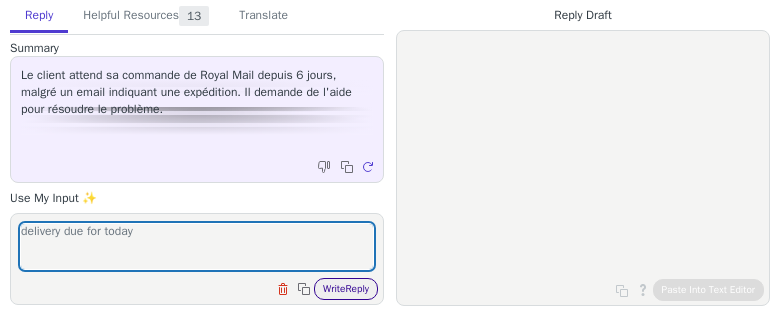 type on "delivery due for today" 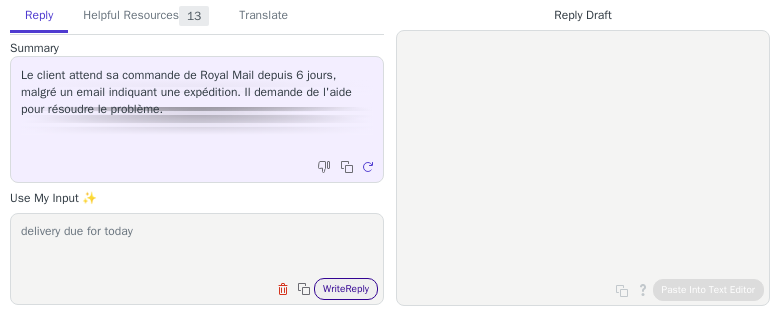 click on "Write  Reply" at bounding box center (346, 289) 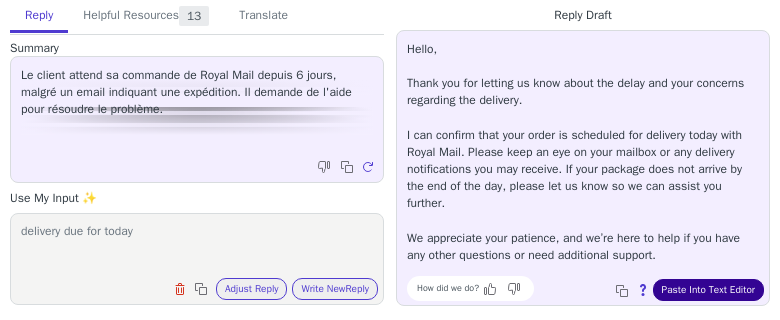 click on "Paste Into Text Editor" at bounding box center [708, 290] 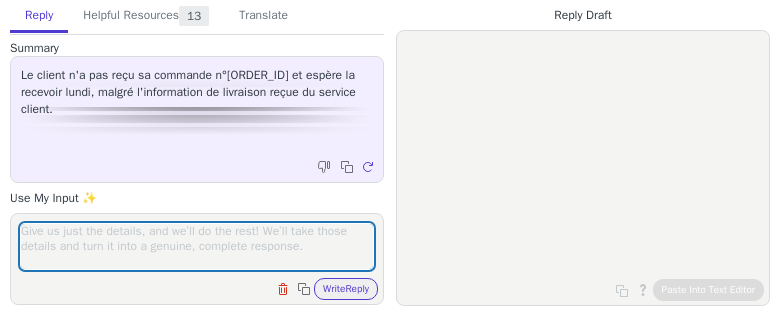 scroll, scrollTop: 0, scrollLeft: 0, axis: both 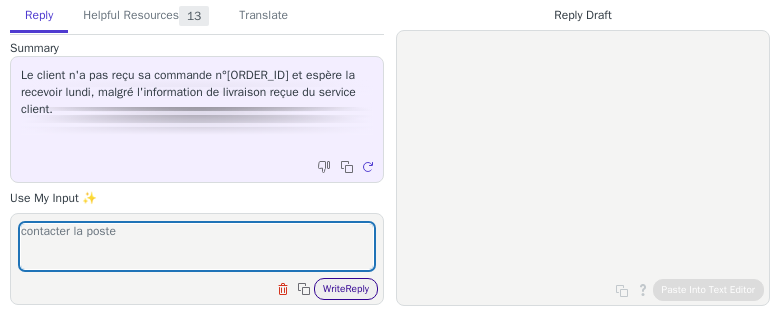 type on "contacter la poste" 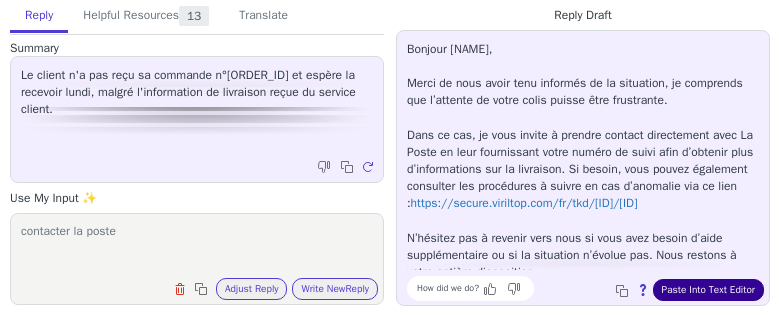 click on "Paste Into Text Editor" at bounding box center [708, 290] 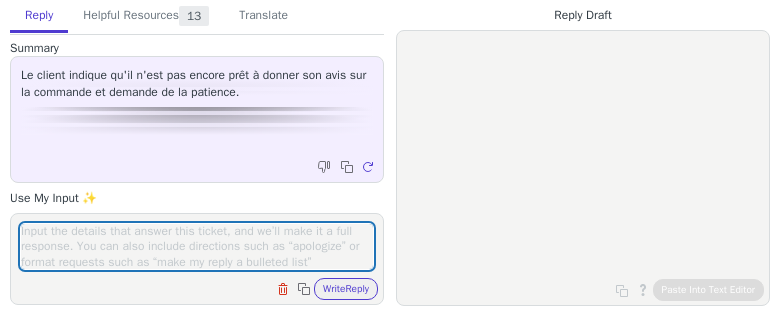 scroll, scrollTop: 0, scrollLeft: 0, axis: both 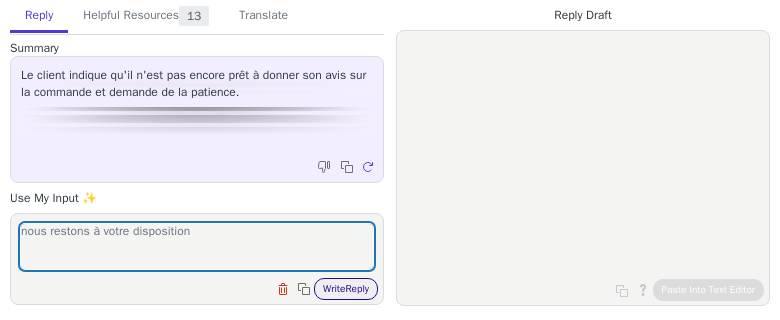 type on "nous restons à votre disposition" 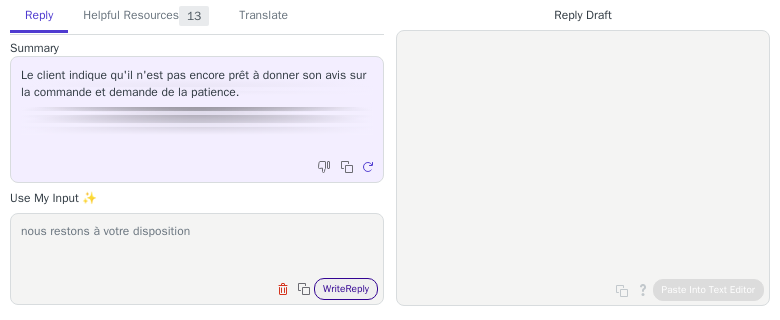 click on "Write  Reply" at bounding box center [346, 289] 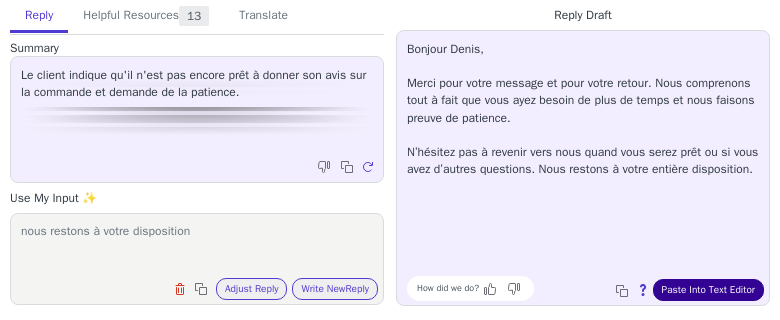 click on "Paste Into Text Editor" at bounding box center [708, 290] 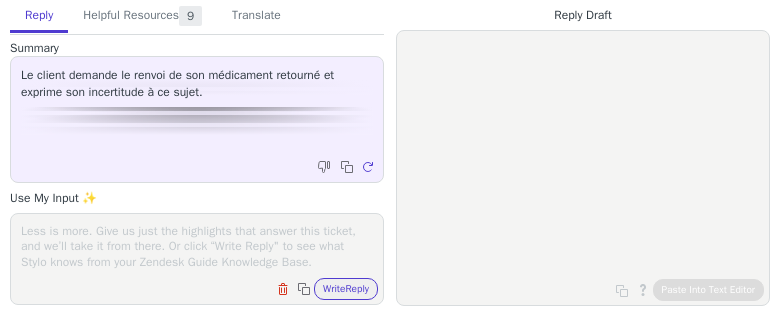 scroll, scrollTop: 0, scrollLeft: 0, axis: both 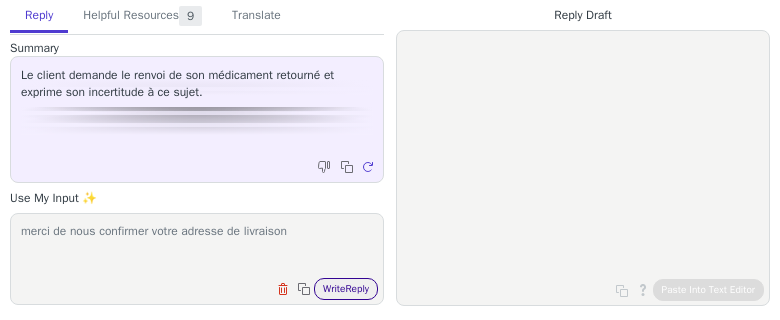 type on "merci de nous confirmer votre adresse de livraison" 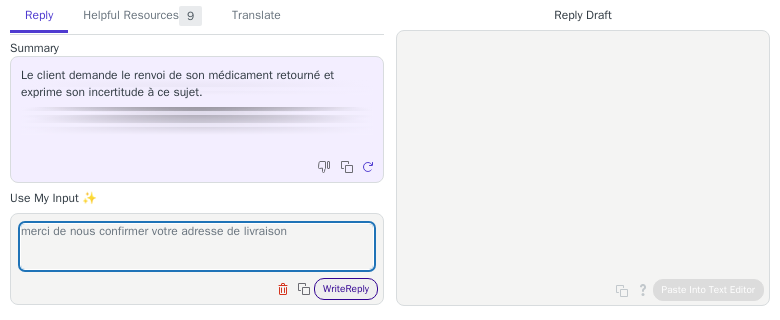 click on "Write  Reply" at bounding box center [346, 289] 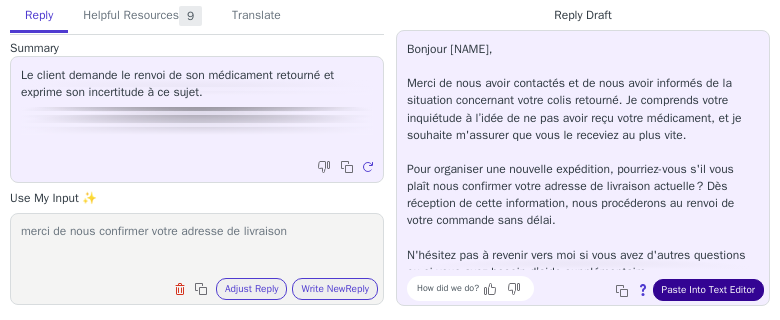 click on "Paste Into Text Editor" at bounding box center (708, 290) 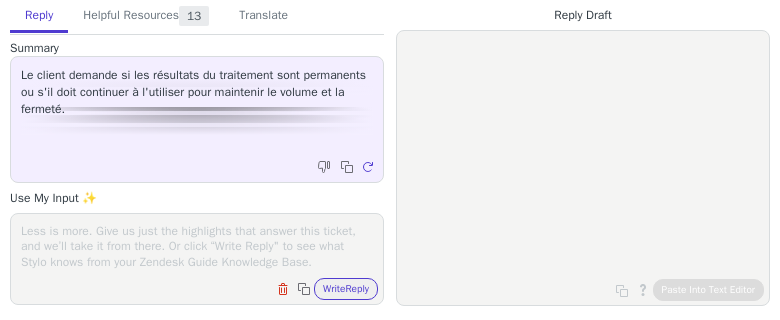 scroll, scrollTop: 0, scrollLeft: 0, axis: both 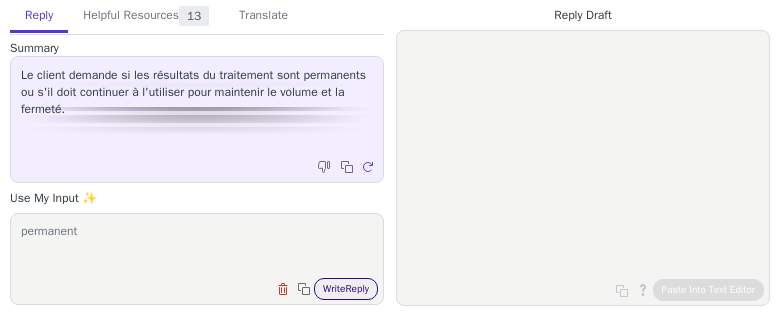type on "permanent" 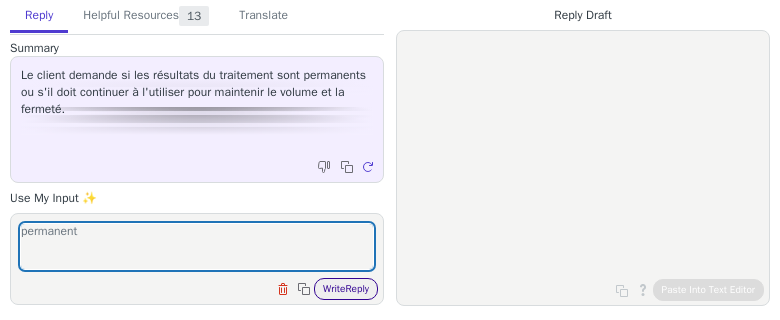 click on "Write  Reply" at bounding box center (346, 289) 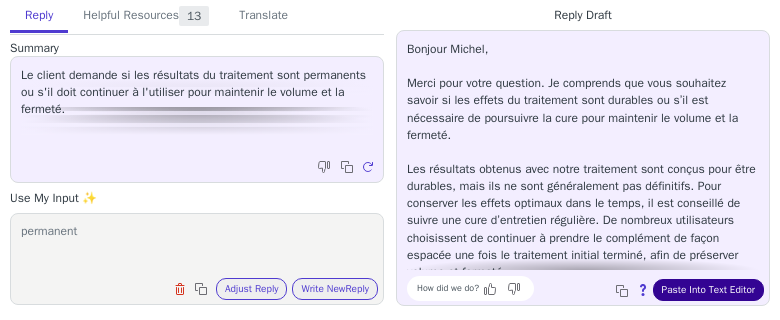 click on "Paste Into Text Editor" at bounding box center [708, 290] 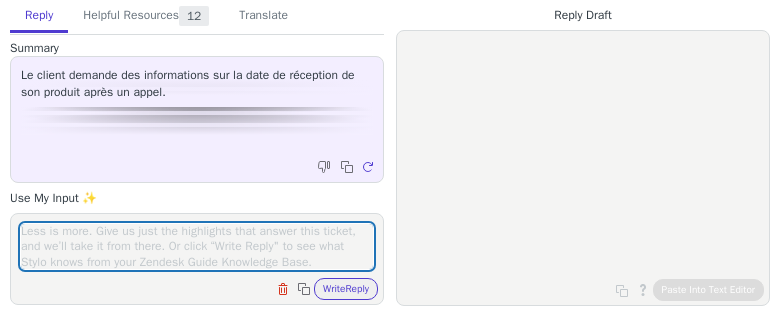 scroll, scrollTop: 0, scrollLeft: 0, axis: both 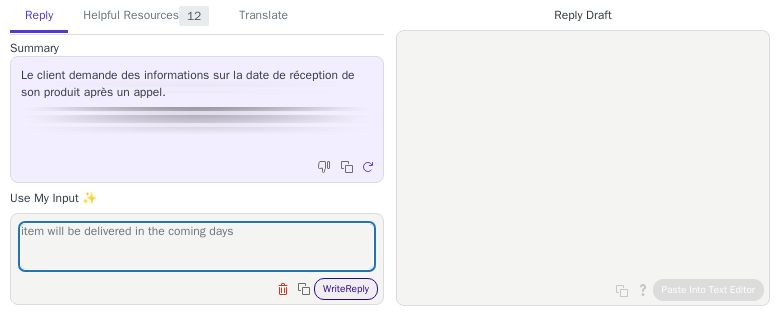 type on "item will be delivered in the coming days" 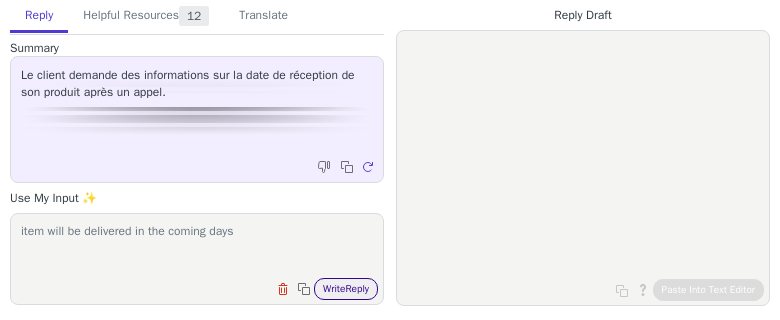 drag, startPoint x: 349, startPoint y: 281, endPoint x: 361, endPoint y: 291, distance: 15.6205 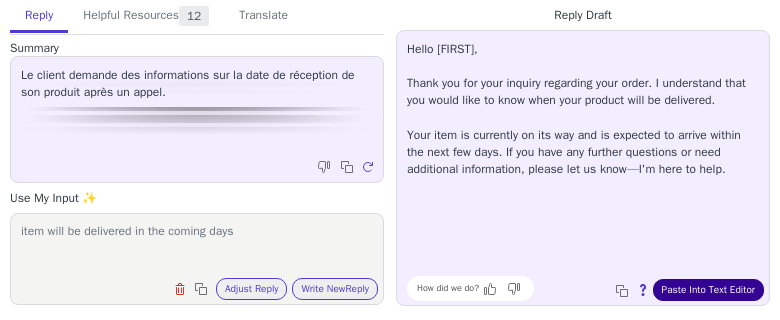 click on "Paste Into Text Editor" at bounding box center [708, 290] 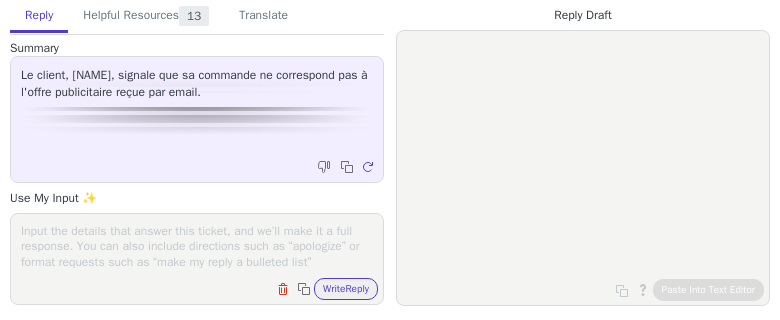 scroll, scrollTop: 0, scrollLeft: 0, axis: both 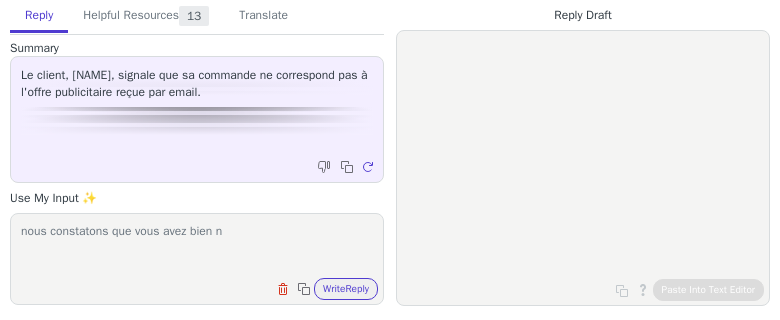 click on "nous constatons que vous avez bien n" at bounding box center (197, 246) 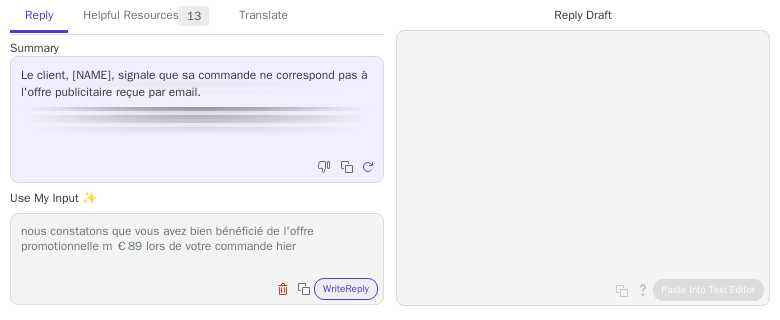 type on "nous constatons que vous avez bien bénéficié de l'offre promotionnelle m €89 lors de votre commande hier" 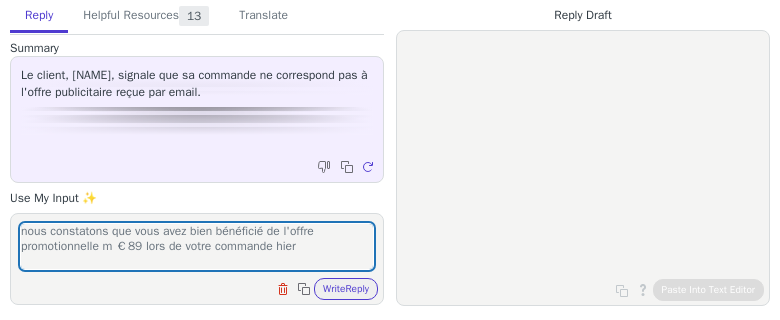 click on "nous constatons que vous avez bien bénéficié de l'offre promotionnelle m €89 lors de votre commande hier Clear field Copy to clipboard Write  Reply" at bounding box center (197, 259) 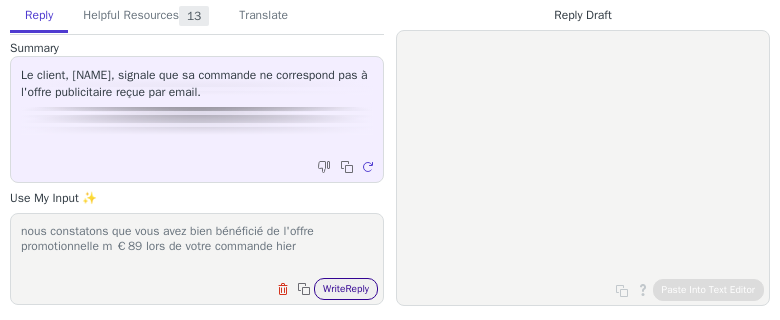 click on "Write  Reply" at bounding box center [346, 289] 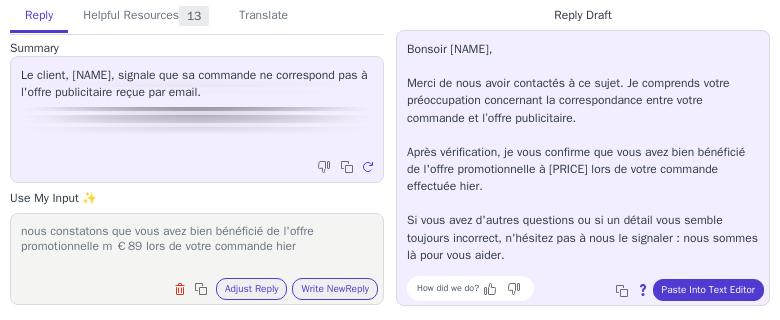 click on "Bonsoir Graff, Merci de nous avoir contactés à ce sujet. Je comprends votre préoccupation concernant la correspondance entre votre commande et l’offre publicitaire. Après vérification, je vous confirme que vous avez bien bénéficié de l'offre promotionnelle à 89 € lors de votre commande effectuée hier. Si vous avez d'autres questions ou si un détail vous semble toujours incorrect, n'hésitez pas à nous le signaler : nous sommes là pour vous aider. How did we do?   Copy to clipboard About this reply Paste Into Text Editor" at bounding box center (583, 168) 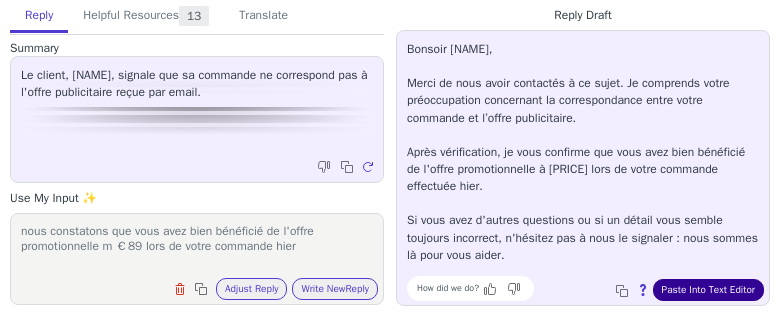 click on "Paste Into Text Editor" at bounding box center (708, 290) 